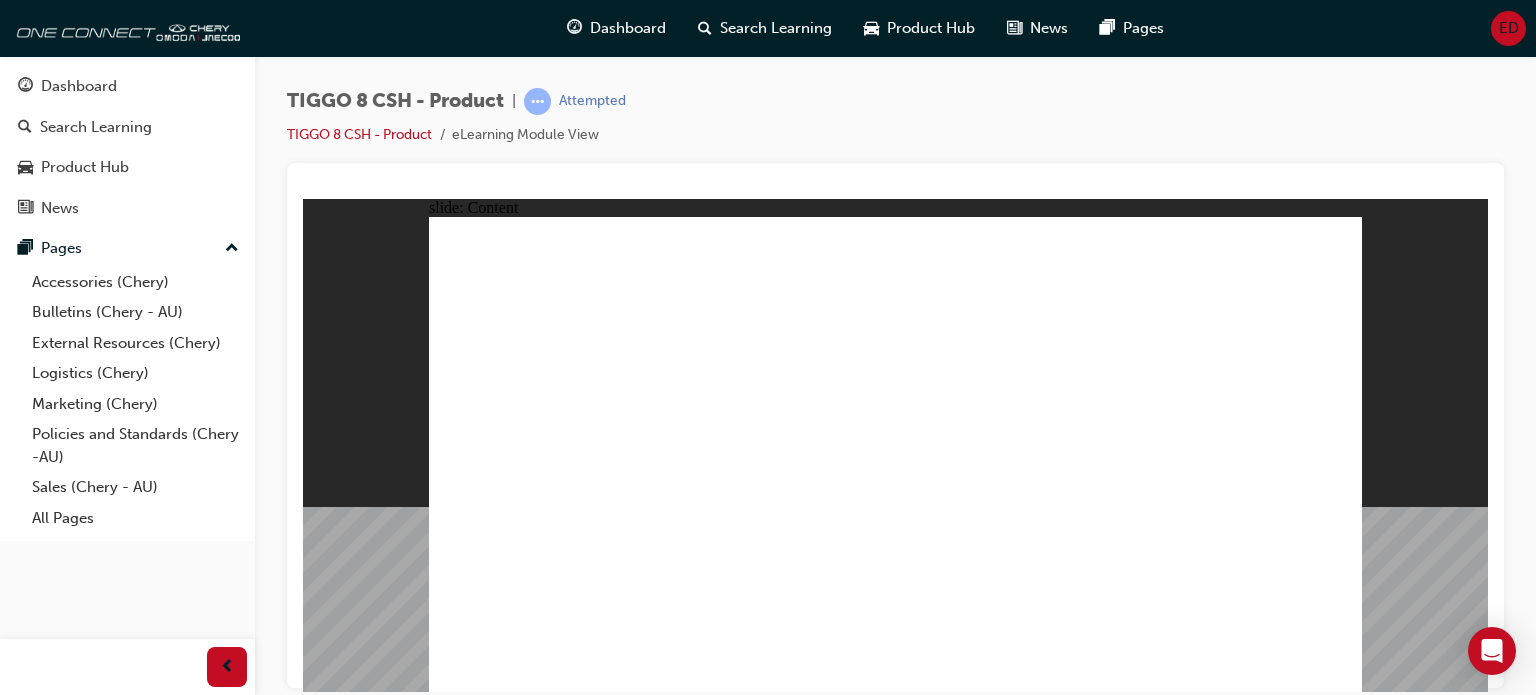 scroll, scrollTop: 0, scrollLeft: 0, axis: both 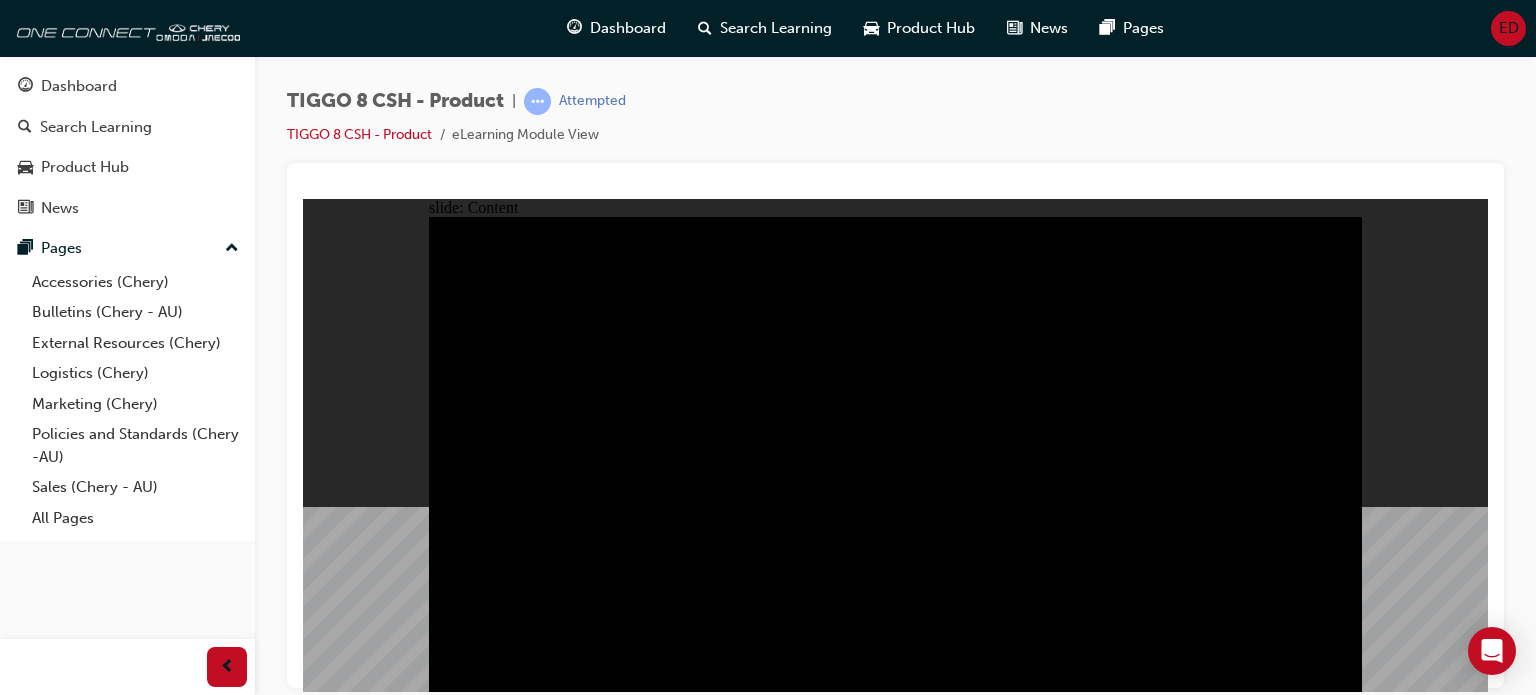 click 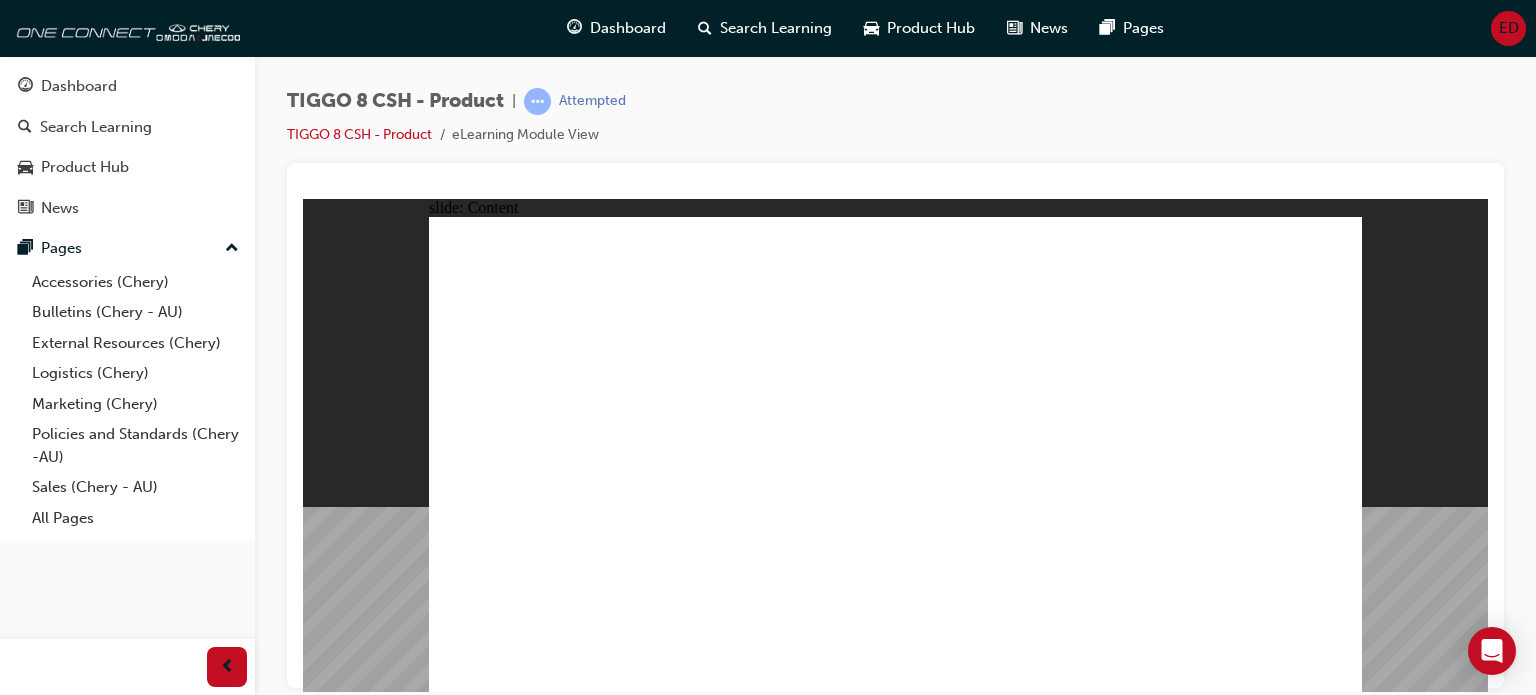 click 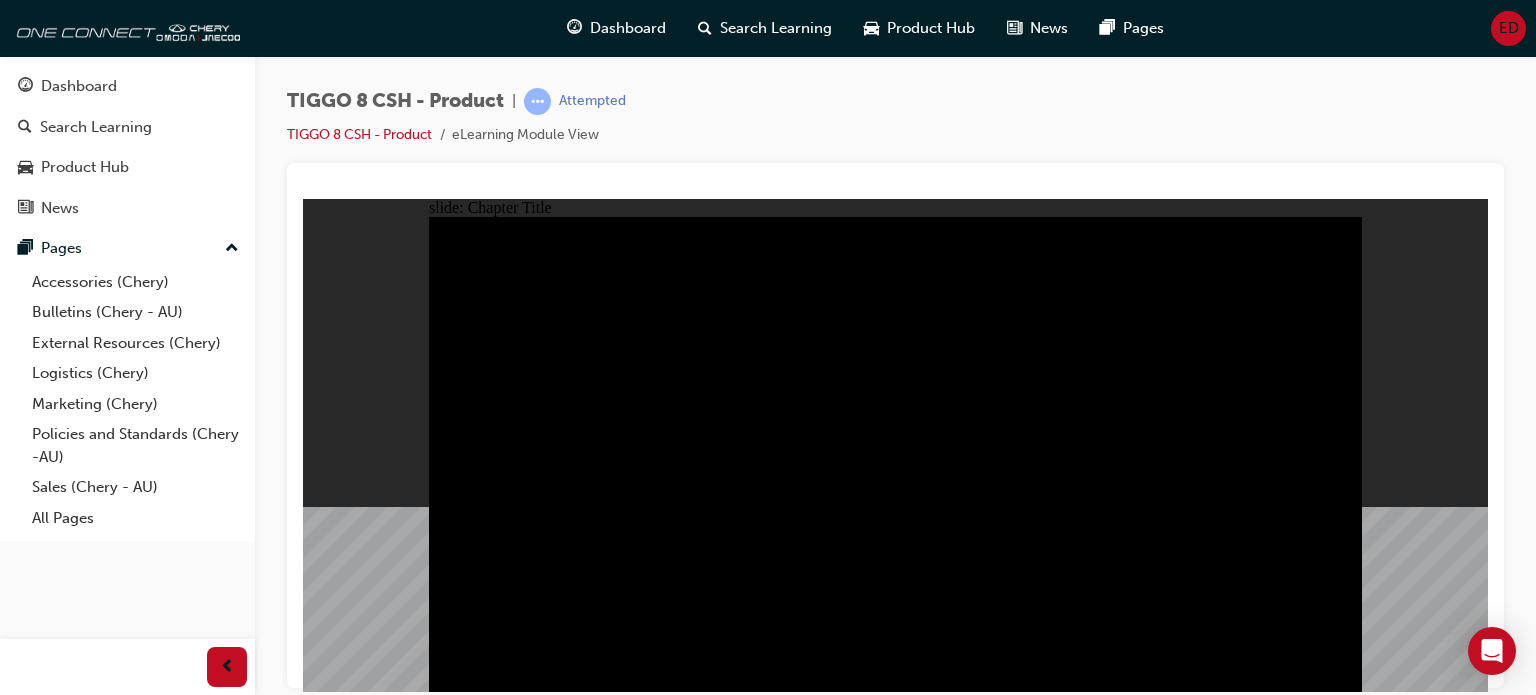 click 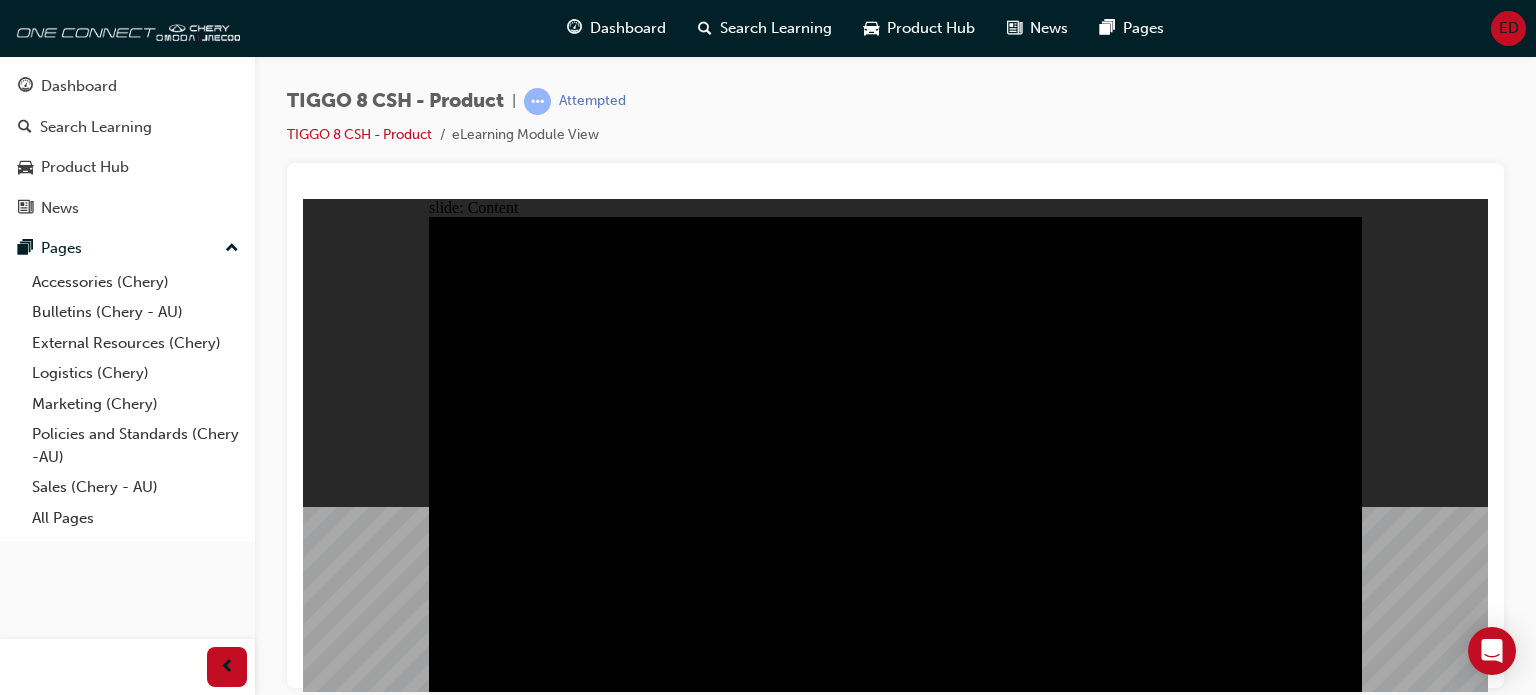 click 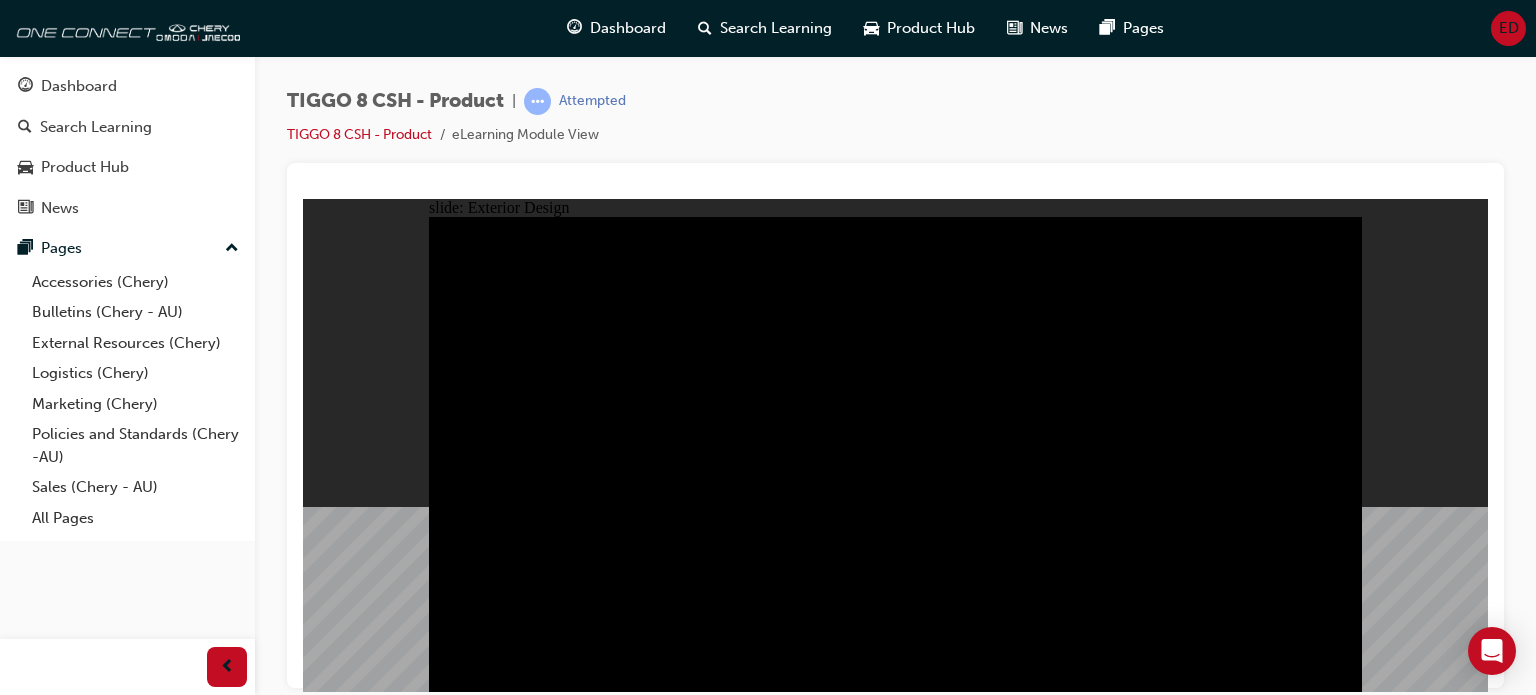 click 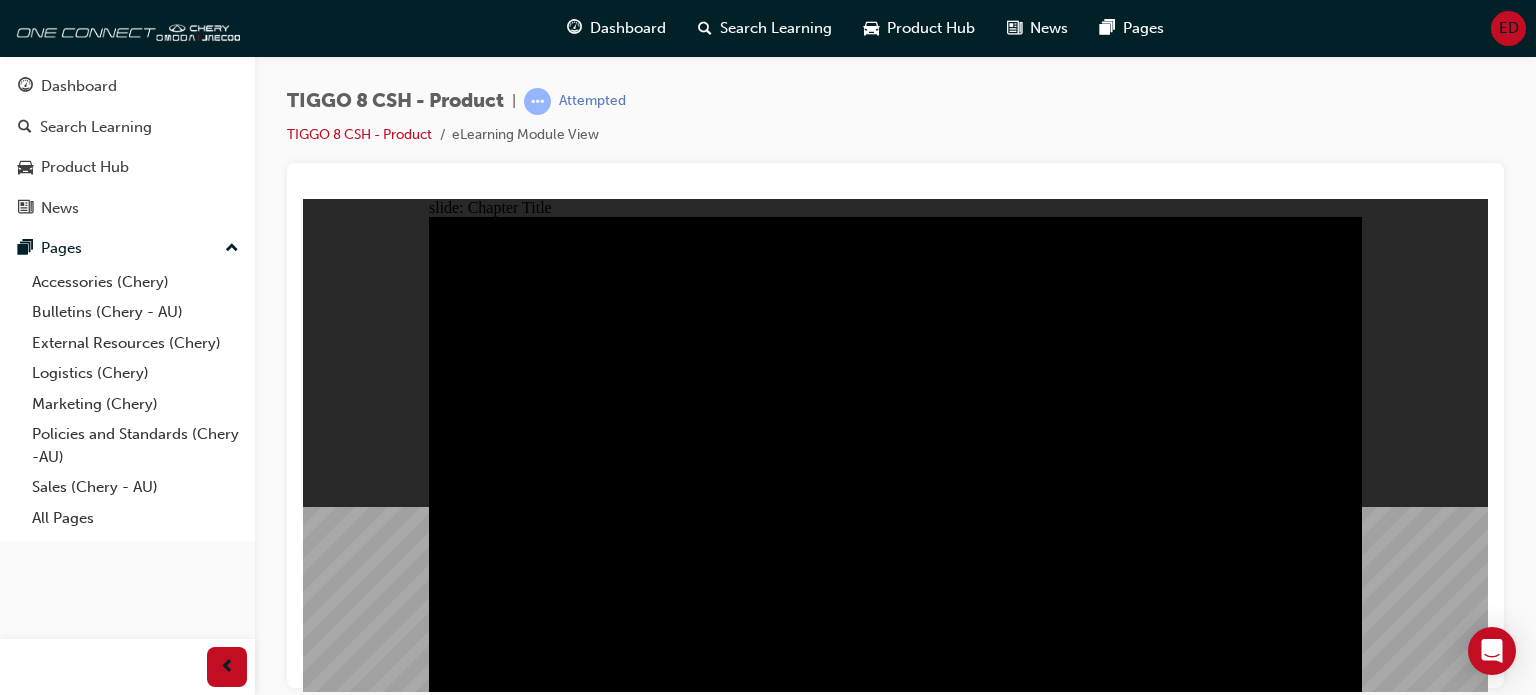 click 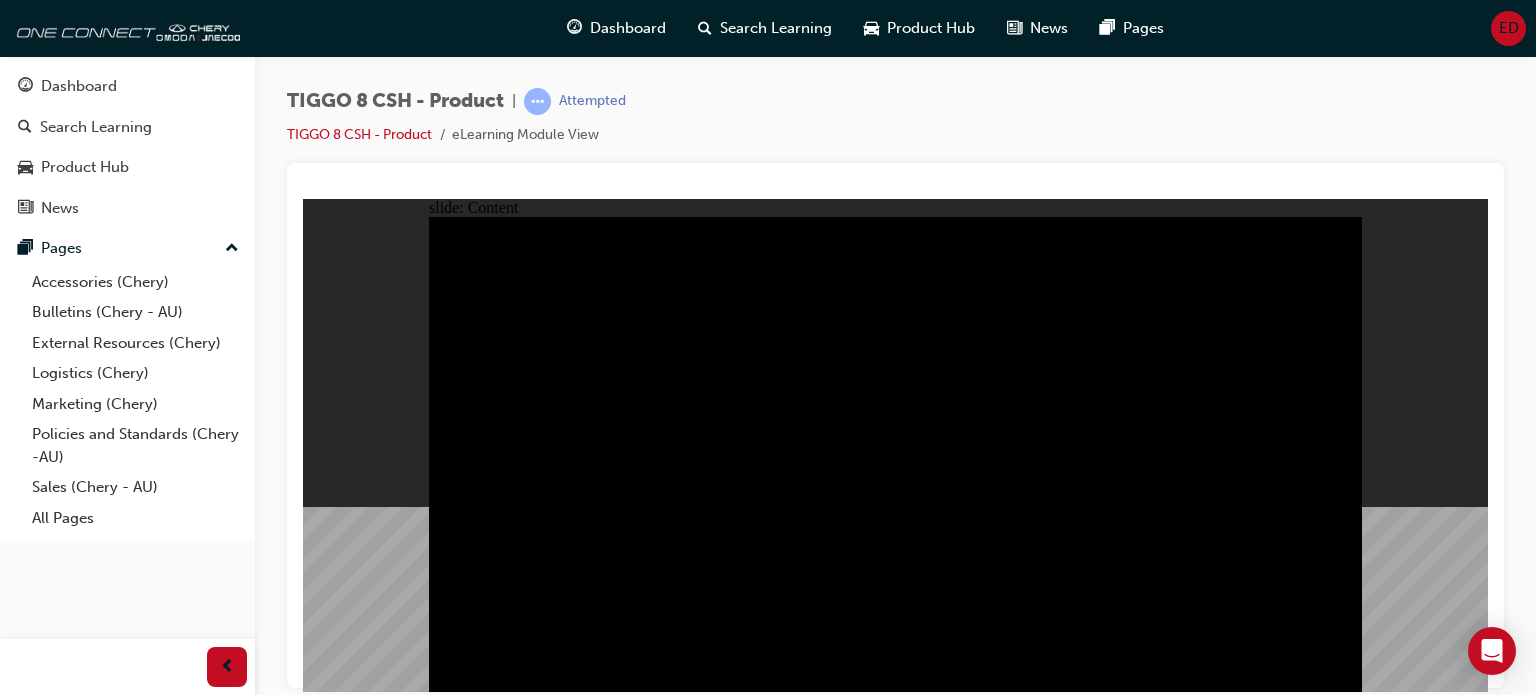 click 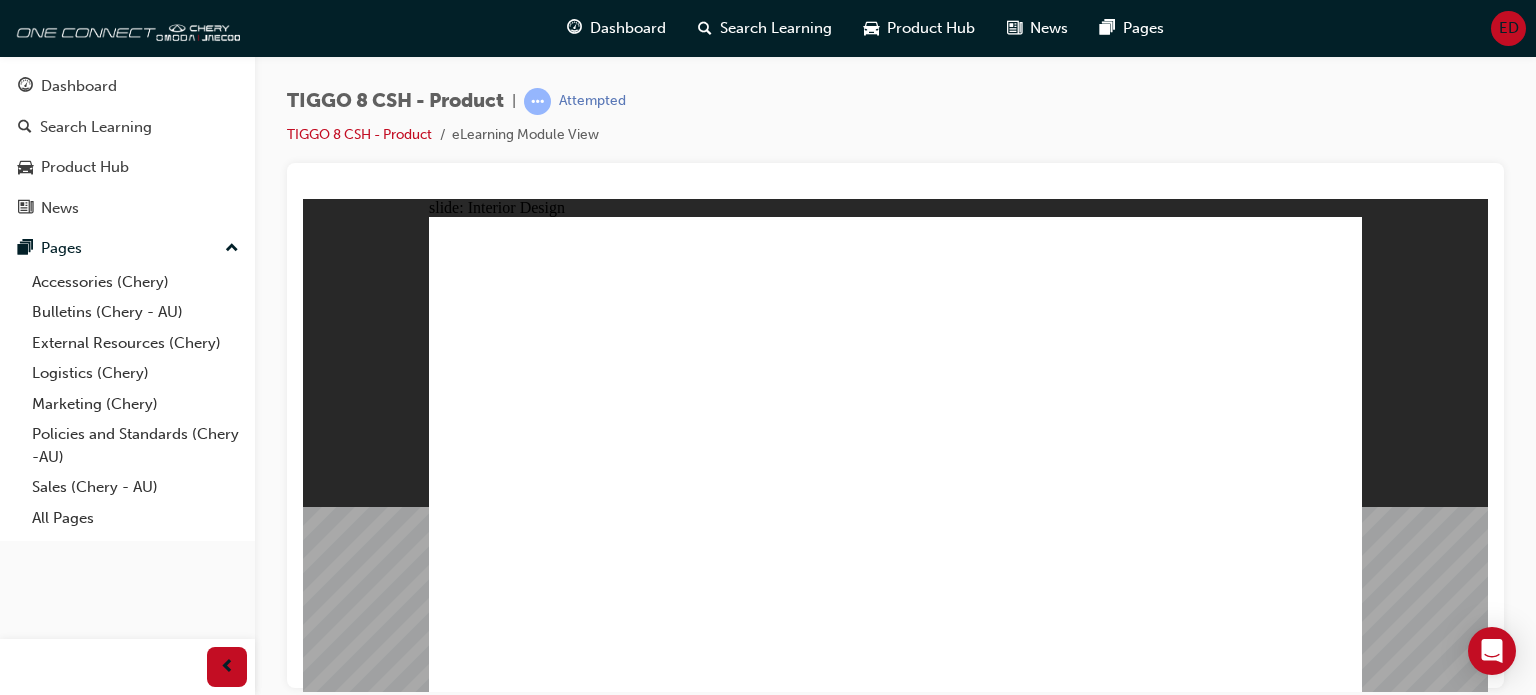 click 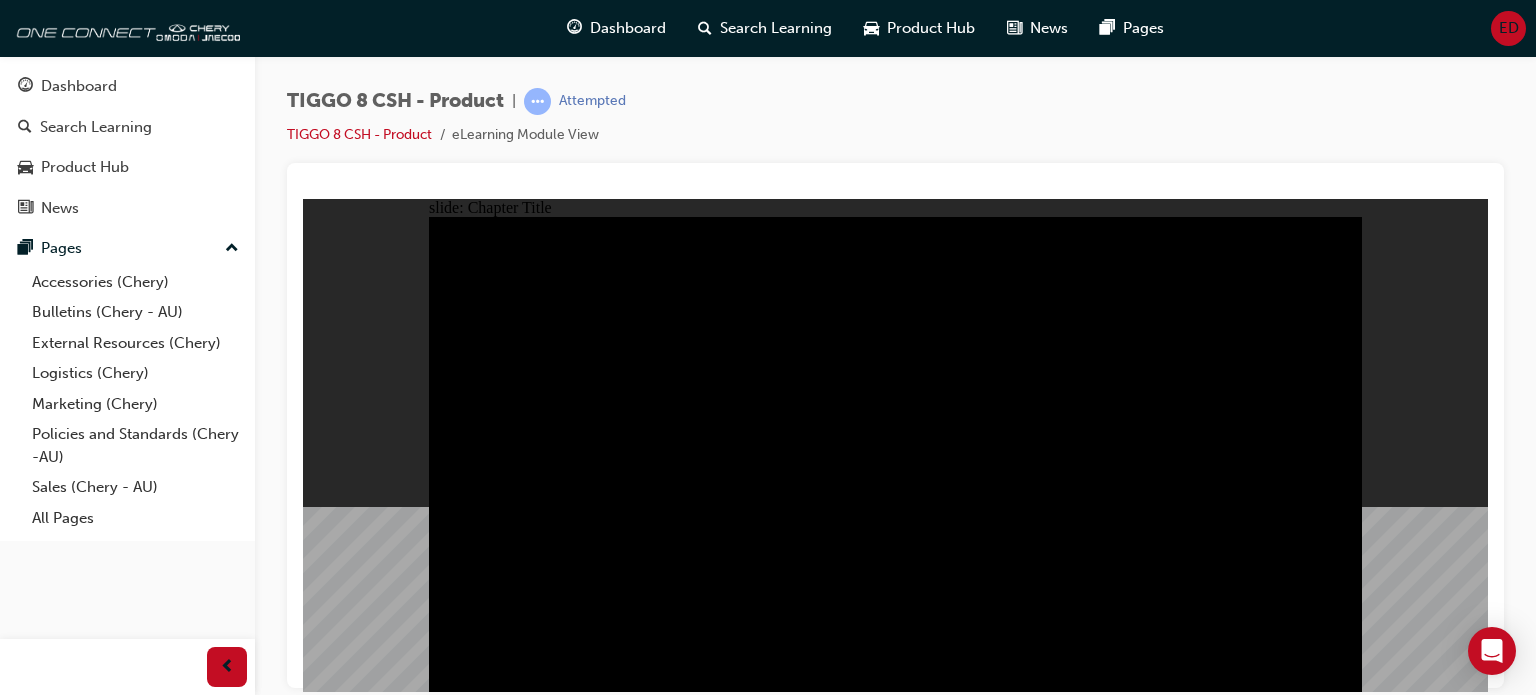 click 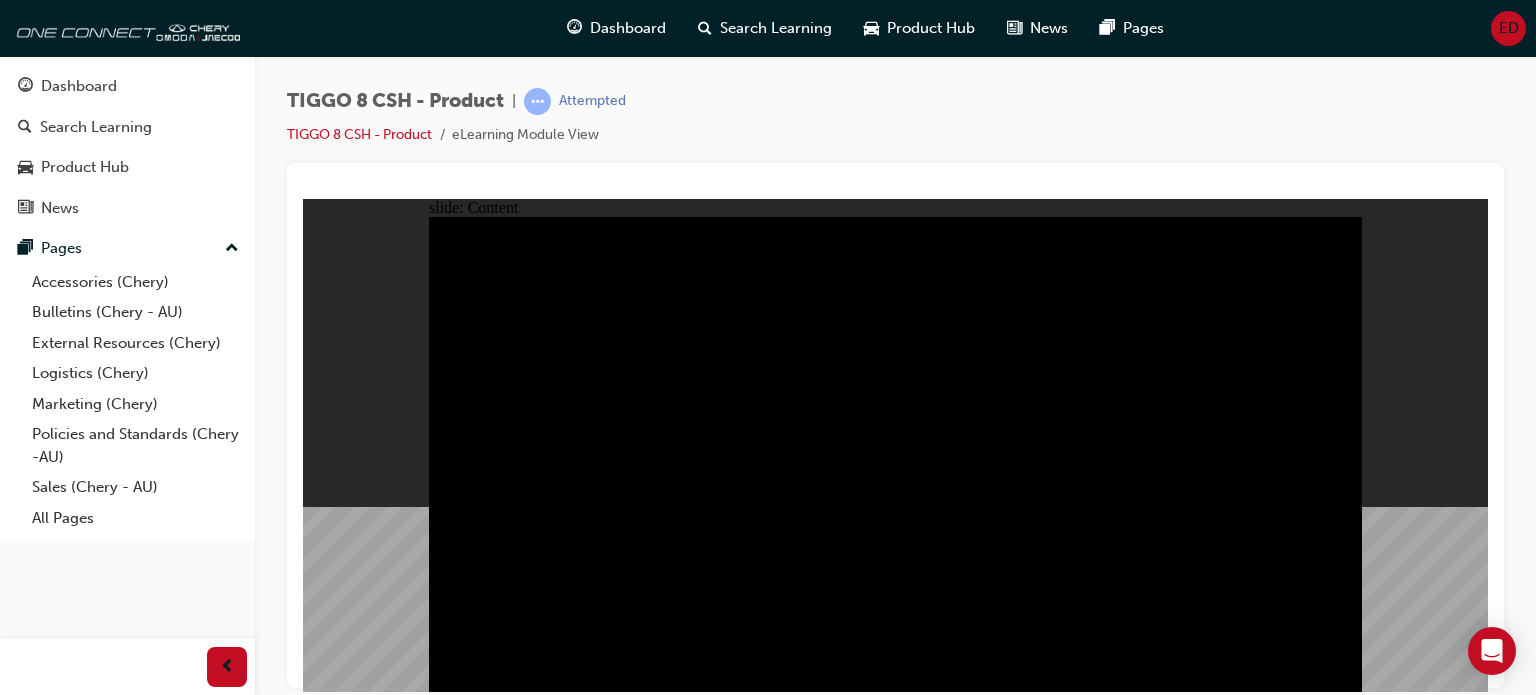 click 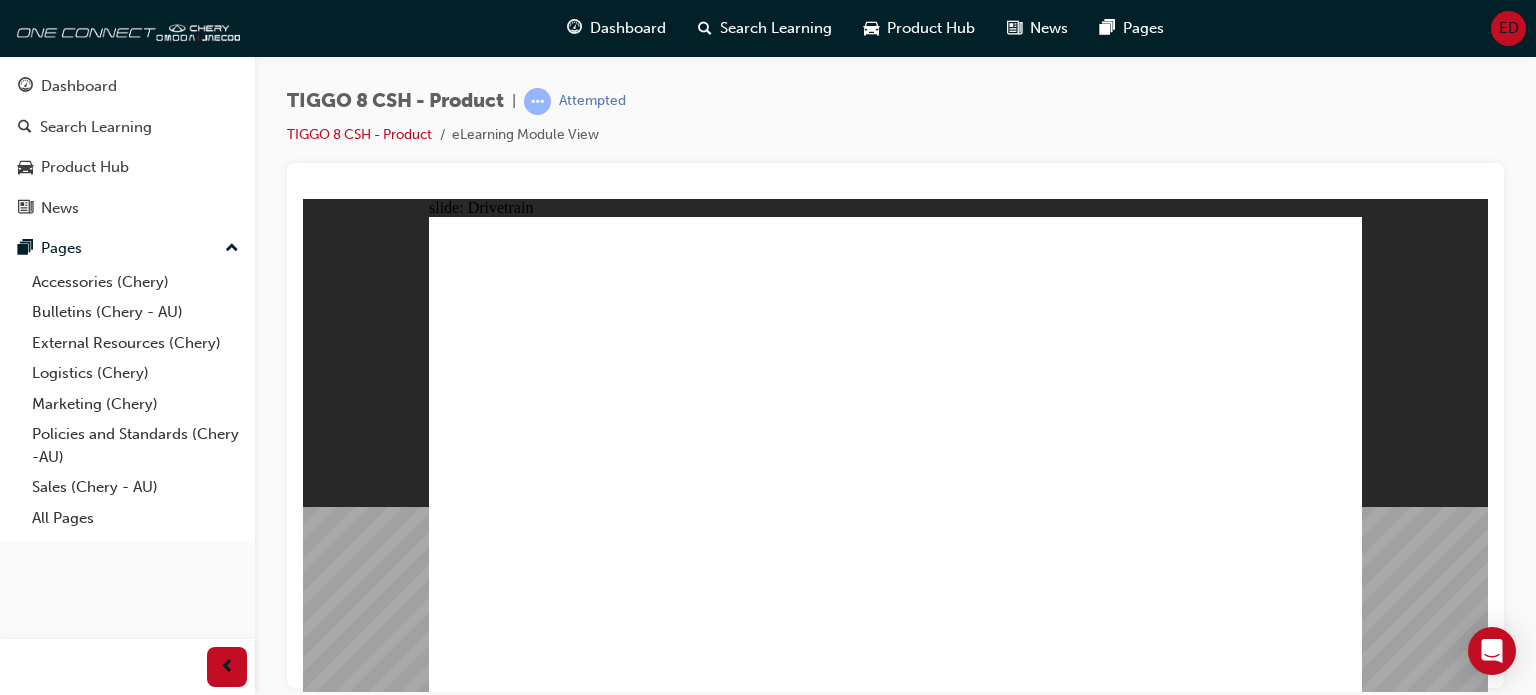 click 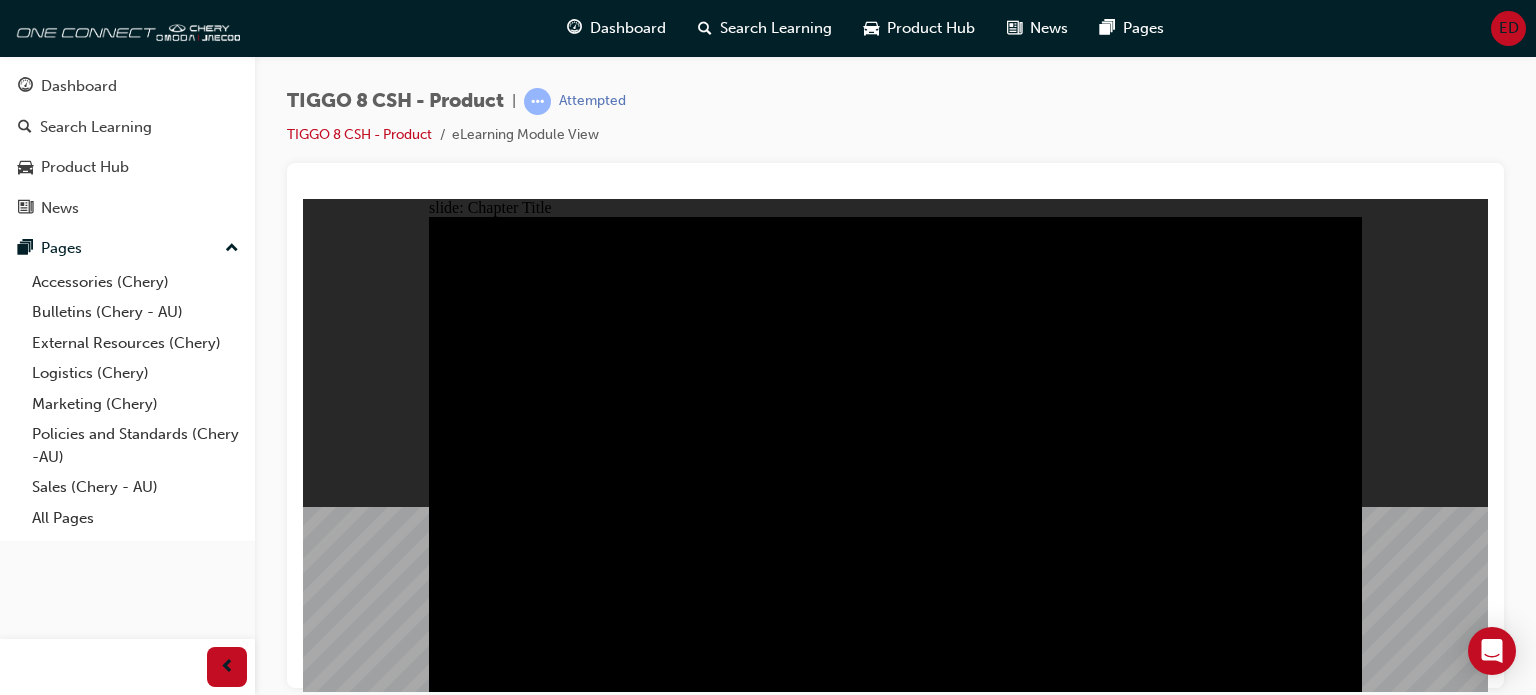 click 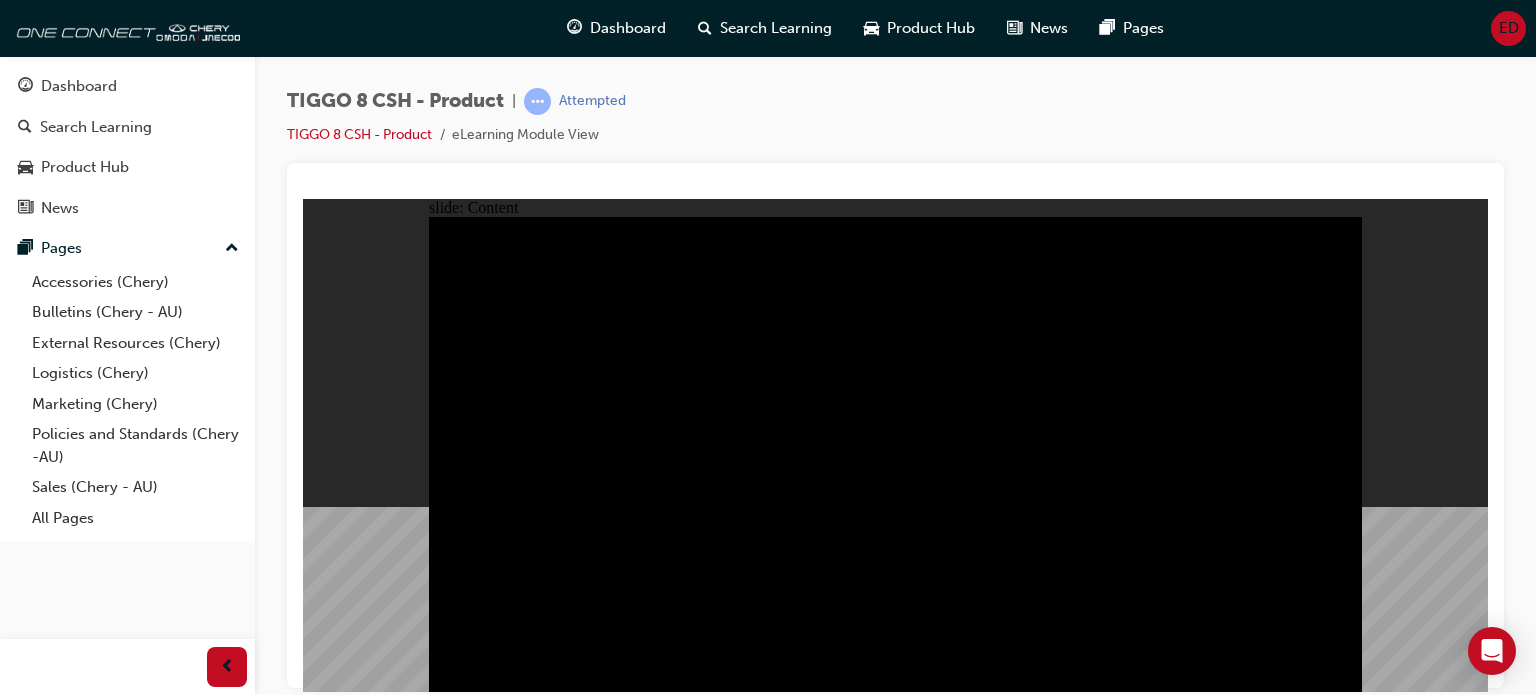 click 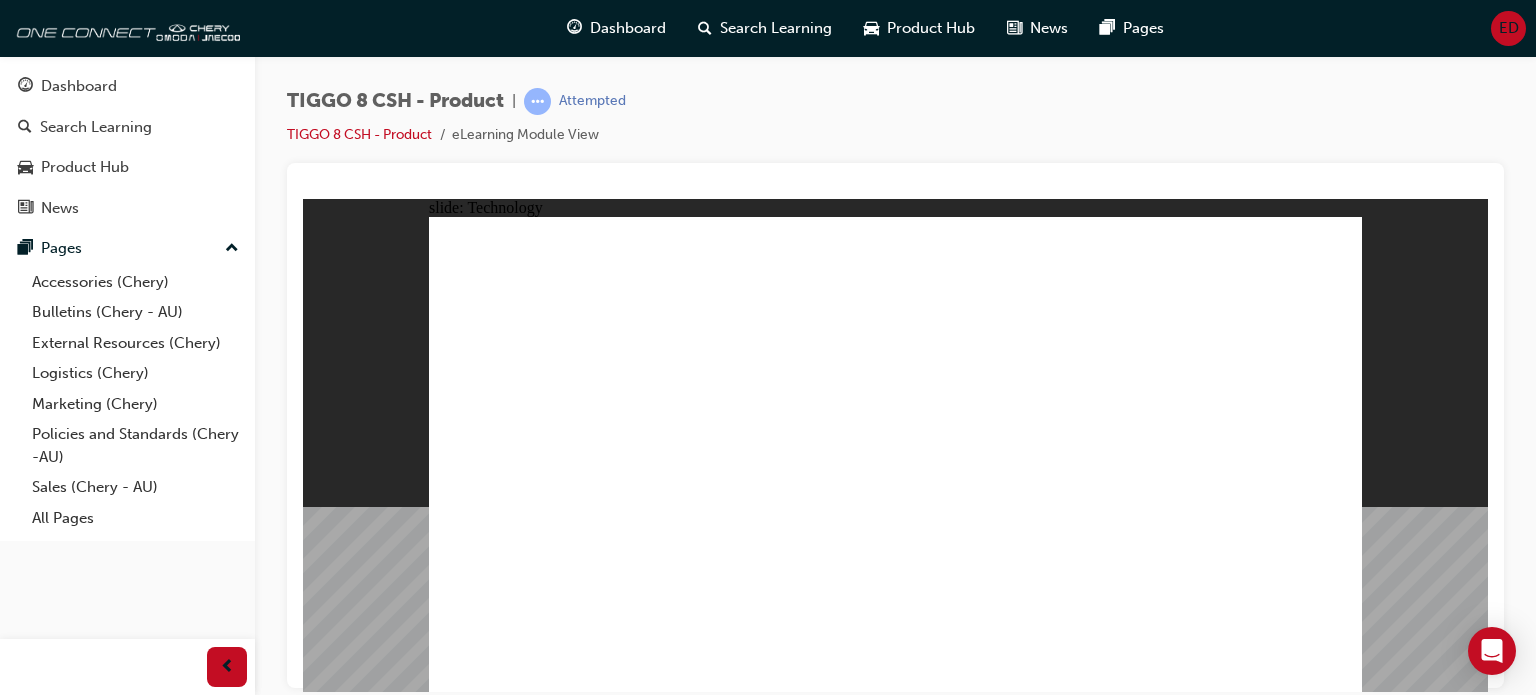 click 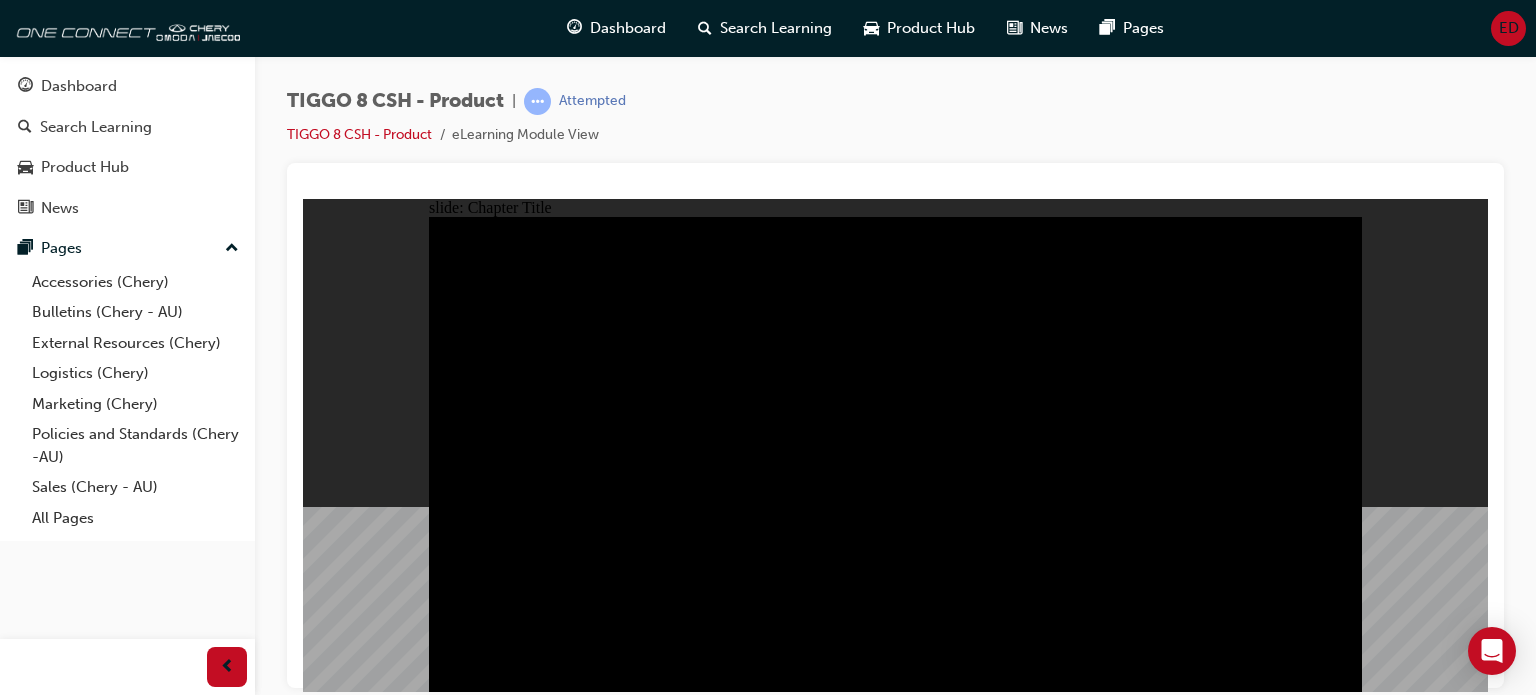 click 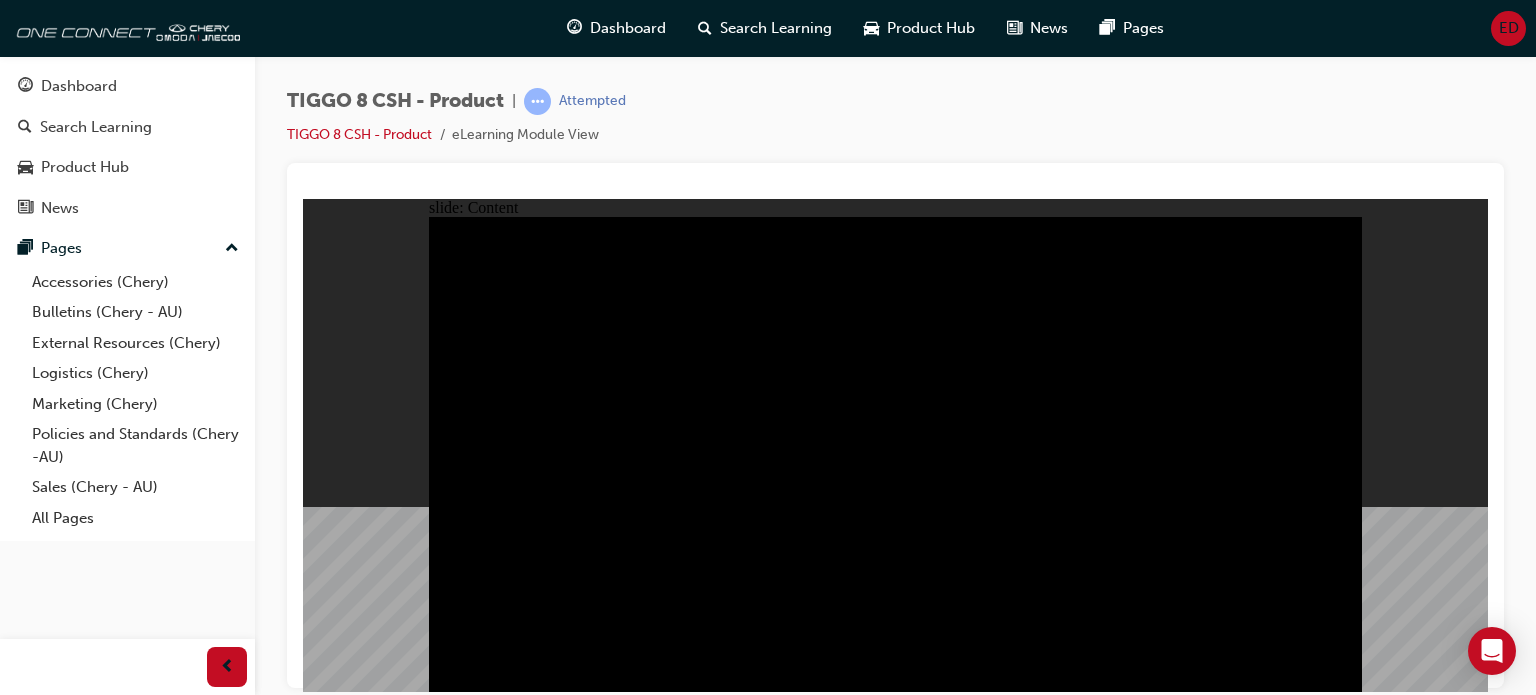 click 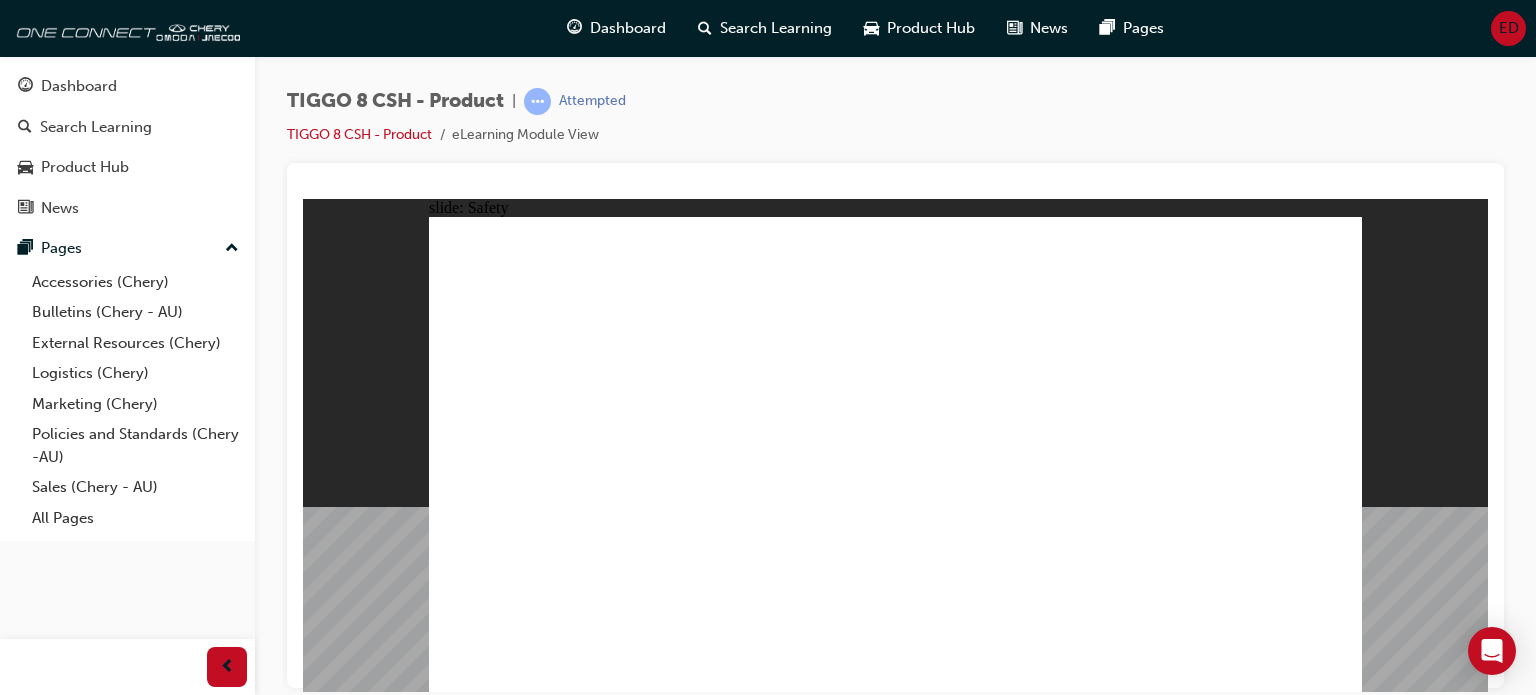 click 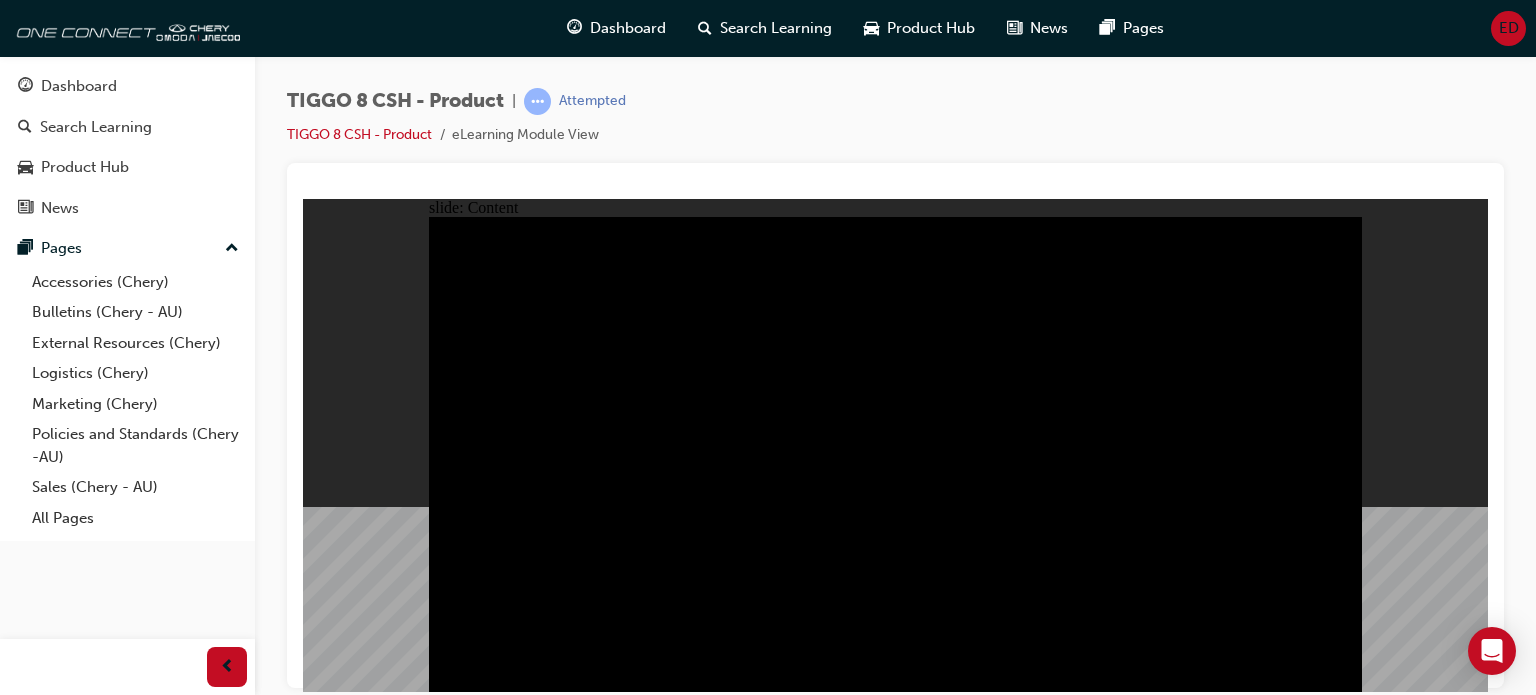 click 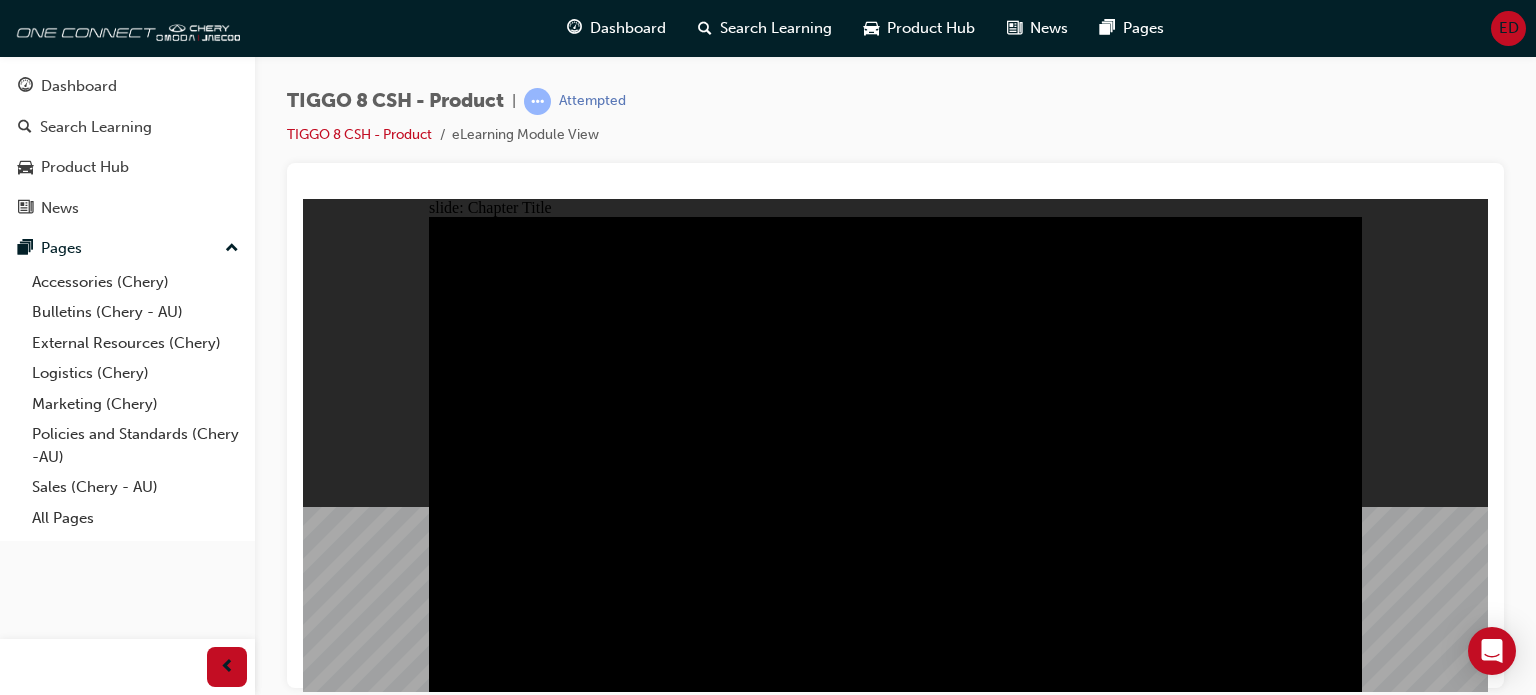 click 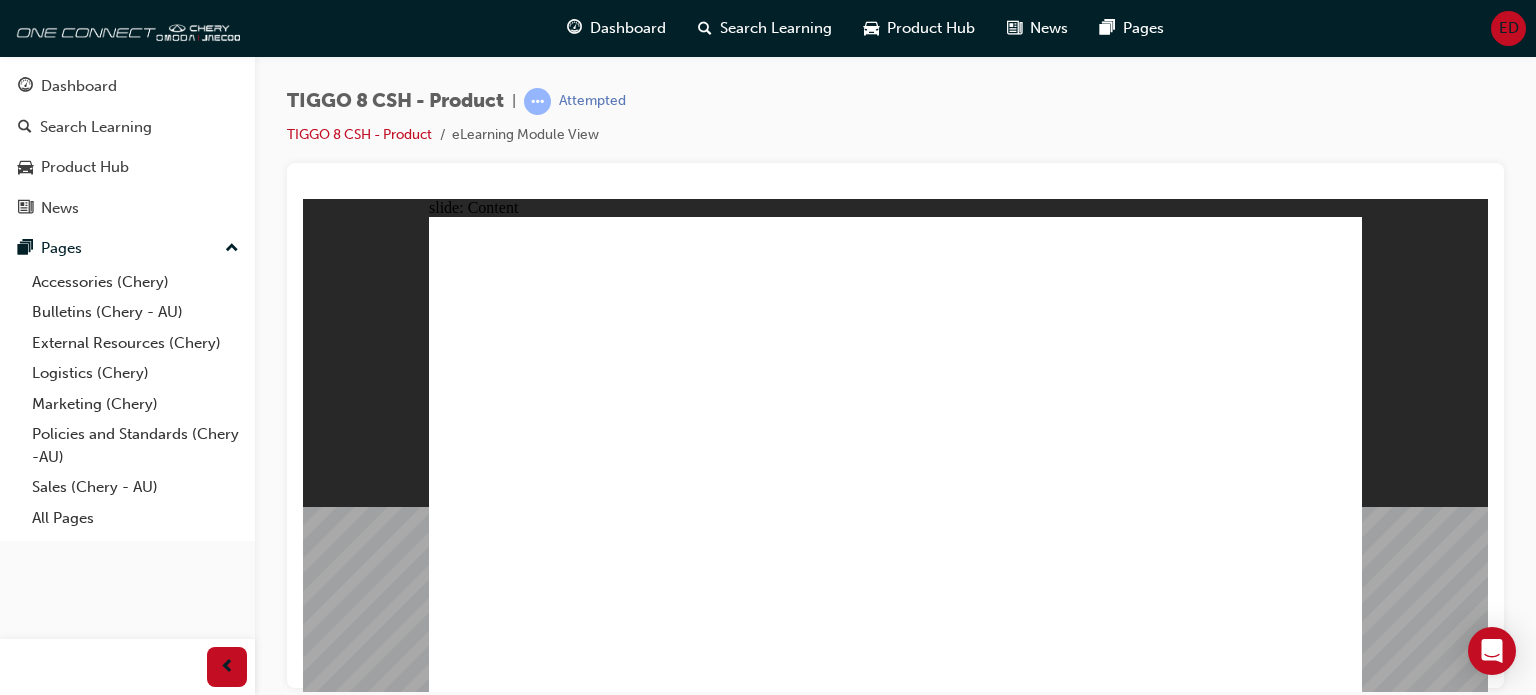 click 